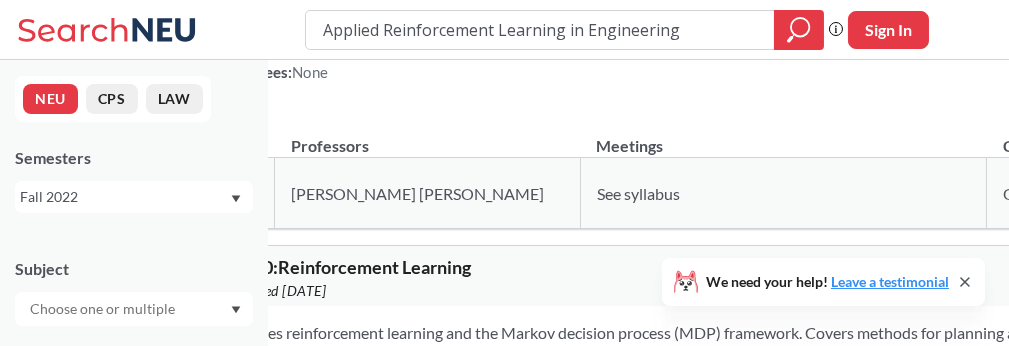scroll, scrollTop: 362, scrollLeft: 0, axis: vertical 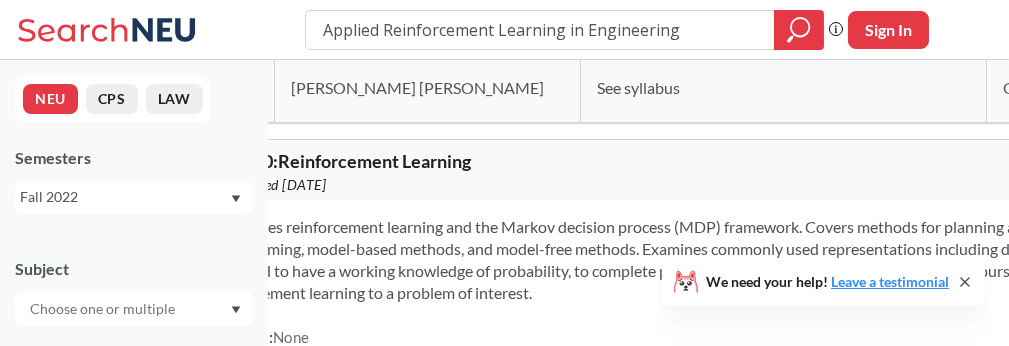 click on "See syllabus" at bounding box center [638, 87] 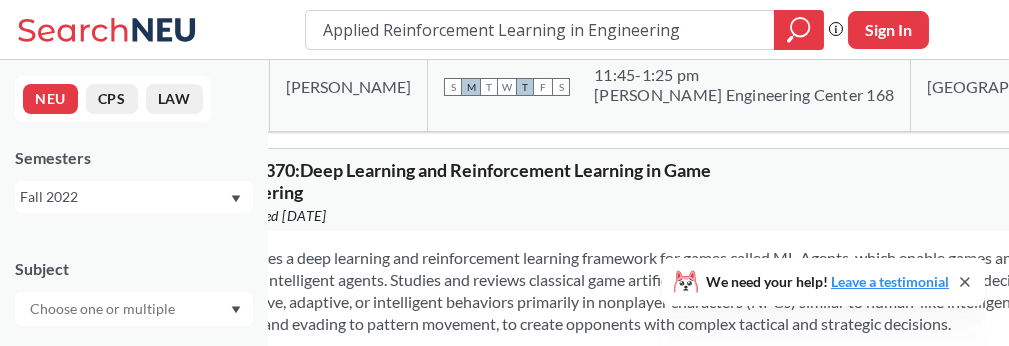scroll, scrollTop: 801, scrollLeft: 0, axis: vertical 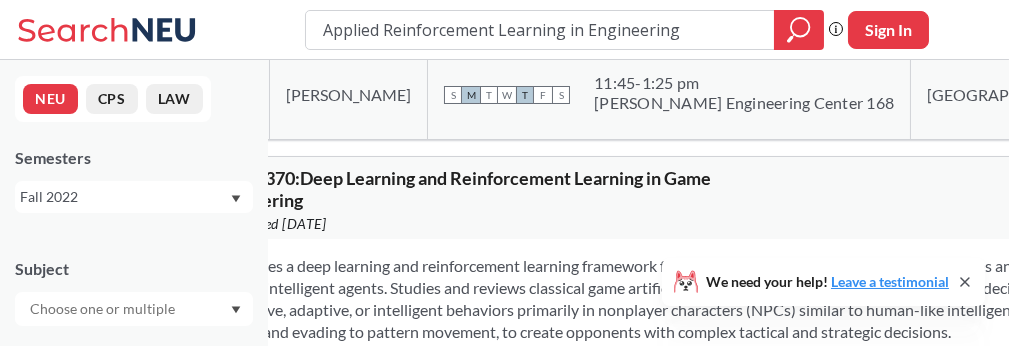 click on "Fall 2022" at bounding box center (124, 197) 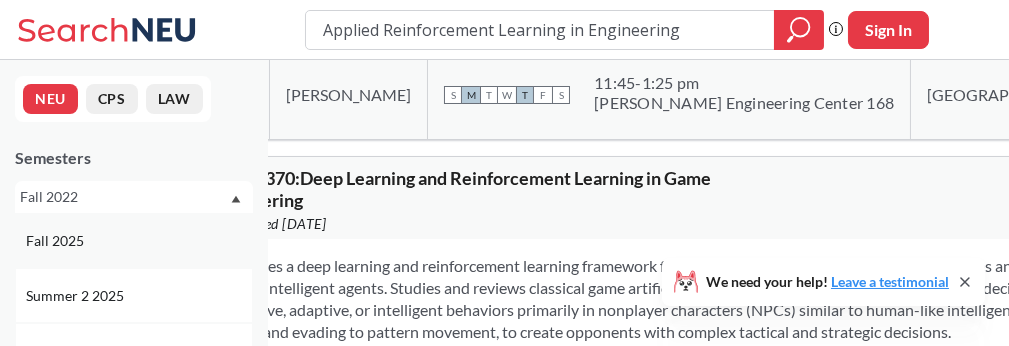 click on "Fall 2025" at bounding box center (134, 240) 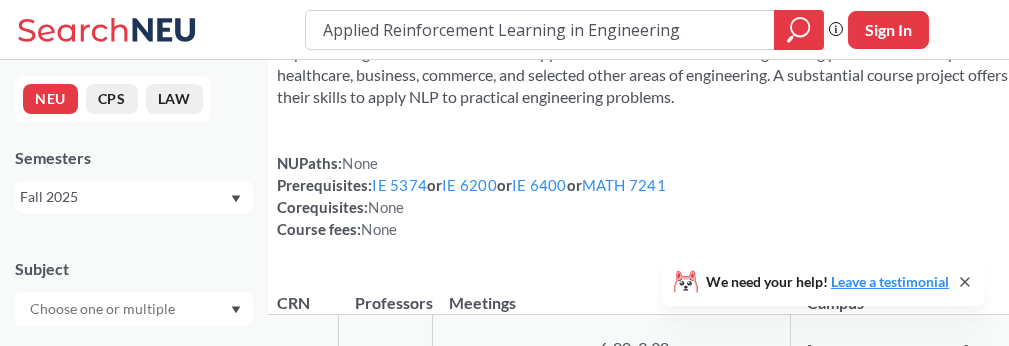 scroll, scrollTop: 1796, scrollLeft: 0, axis: vertical 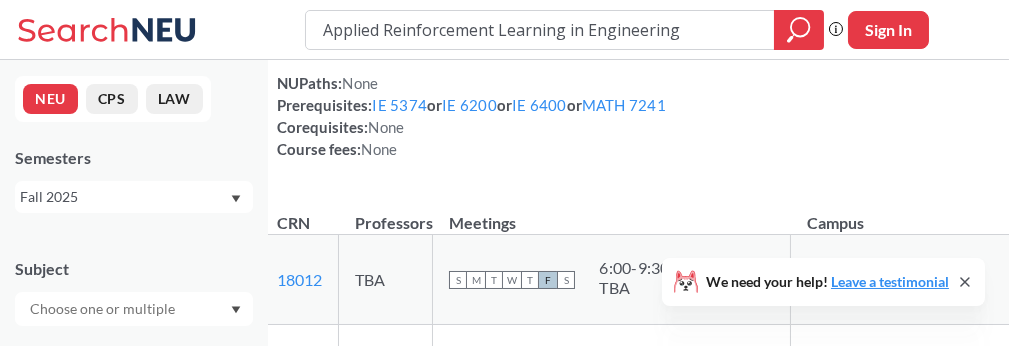click on "View more info for this class" at bounding box center (1152, 104) 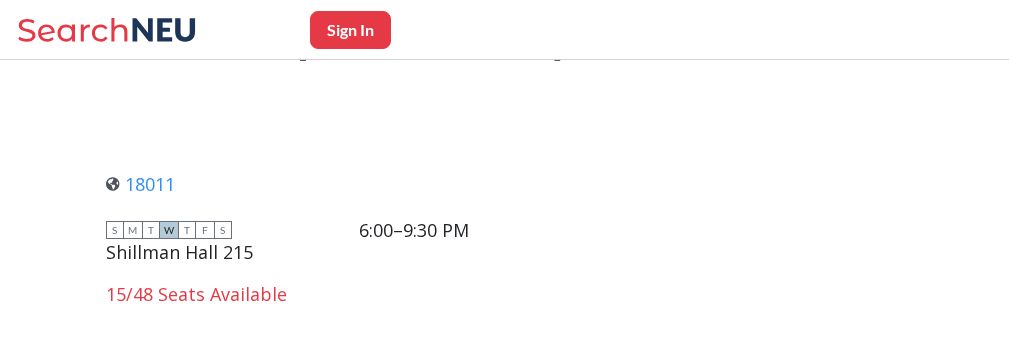 scroll, scrollTop: 1748, scrollLeft: 0, axis: vertical 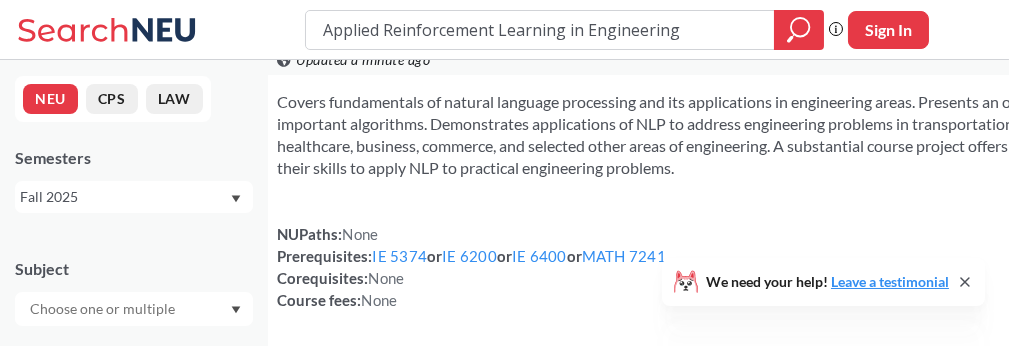 click on "Covers fundamentals of natural language processing and its applications in engineering areas. Presents an overview of the NLP concepts and important algorithms. Demonstrates applications of NLP to address engineering problems in transportation, civil engineering, manufacturing, healthcare, business, commerce, and selected other areas of engineering. A substantial course project offers students an opportunity to solidify their skills to apply NLP to practical engineering problems." at bounding box center [772, 135] 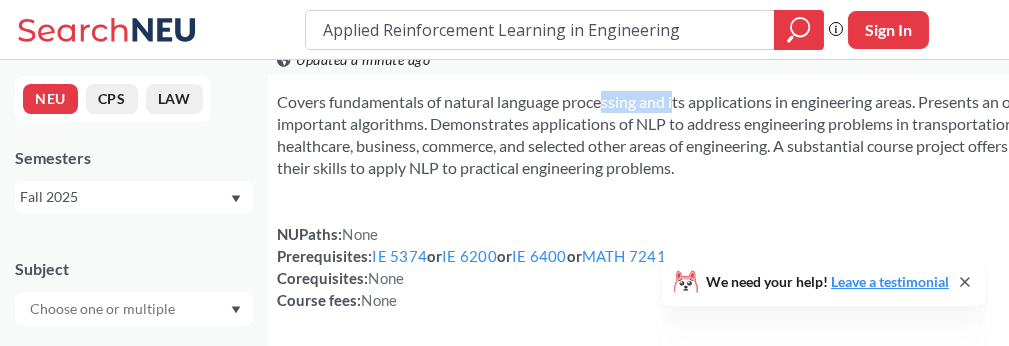 click on "Covers fundamentals of natural language processing and its applications in engineering areas. Presents an overview of the NLP concepts and important algorithms. Demonstrates applications of NLP to address engineering problems in transportation, civil engineering, manufacturing, healthcare, business, commerce, and selected other areas of engineering. A substantial course project offers students an opportunity to solidify their skills to apply NLP to practical engineering problems." at bounding box center [772, 135] 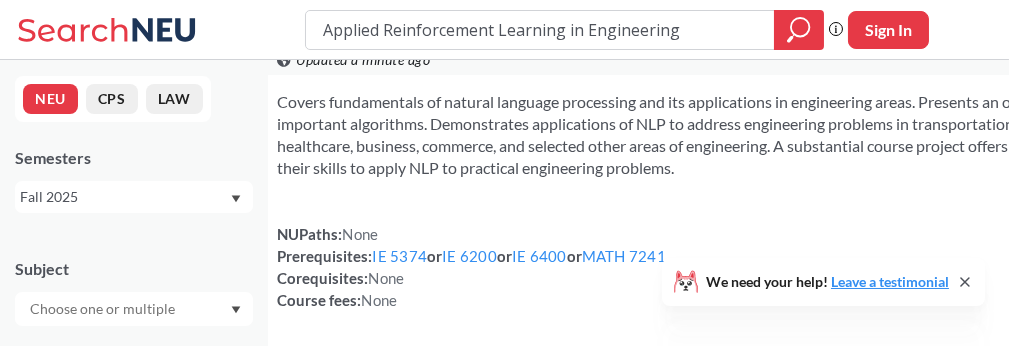 click on "Covers fundamentals of natural language processing and its applications in engineering areas. Presents an overview of the NLP concepts and important algorithms. Demonstrates applications of NLP to address engineering problems in transportation, civil engineering, manufacturing, healthcare, business, commerce, and selected other areas of engineering. A substantial course project offers students an opportunity to solidify their skills to apply NLP to practical engineering problems." at bounding box center [772, 135] 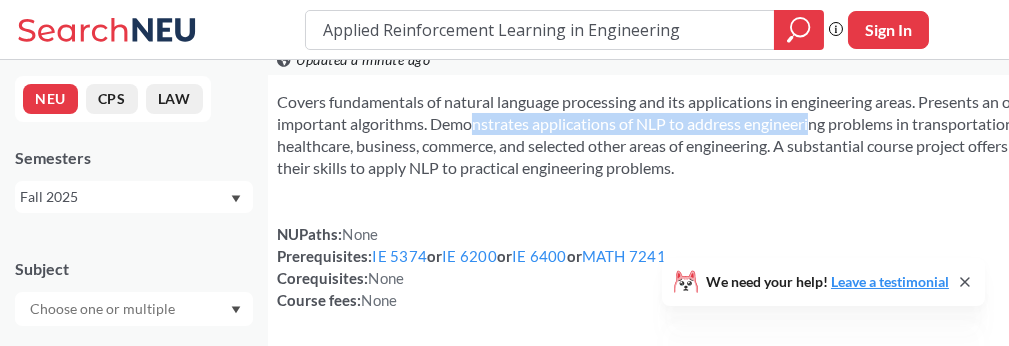 drag, startPoint x: 632, startPoint y: 189, endPoint x: 980, endPoint y: 183, distance: 348.05173 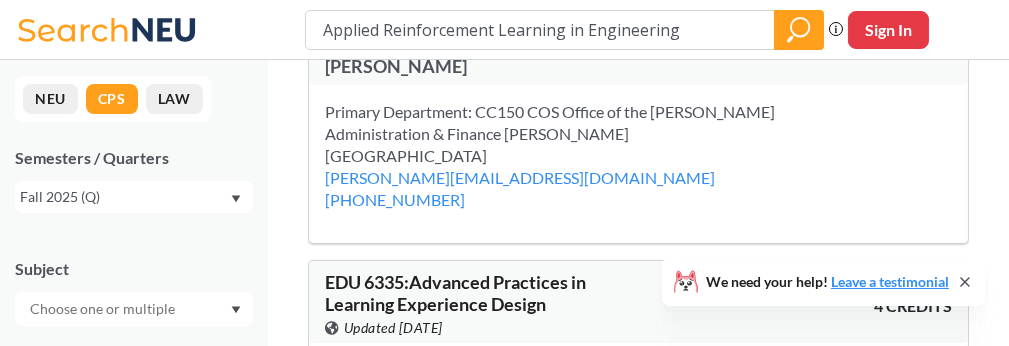 scroll, scrollTop: 0, scrollLeft: 0, axis: both 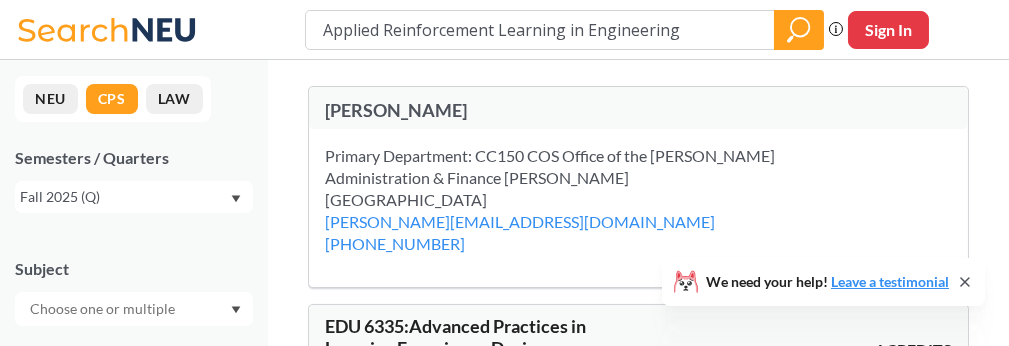 drag, startPoint x: 707, startPoint y: 30, endPoint x: 196, endPoint y: 36, distance: 511.03522 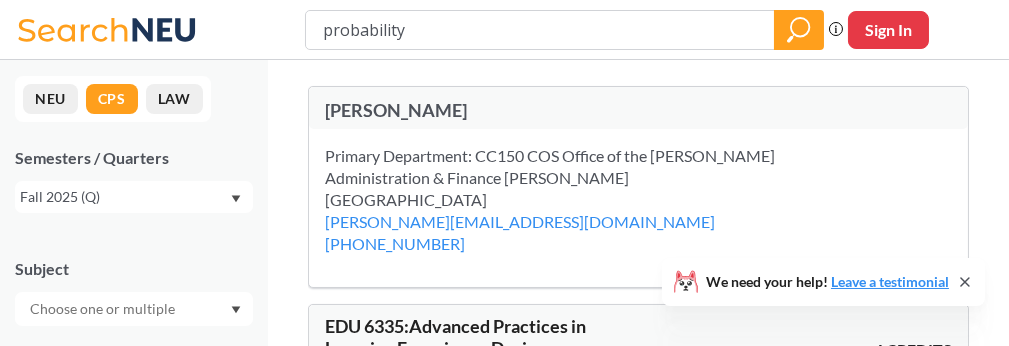 type on "probability" 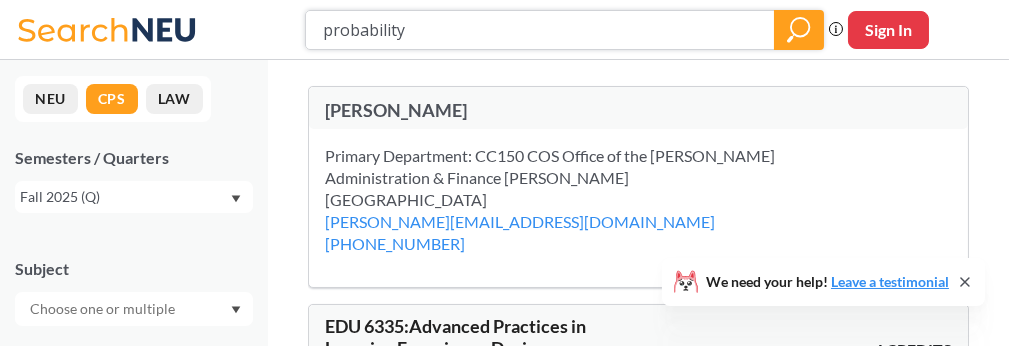 click at bounding box center [799, 30] 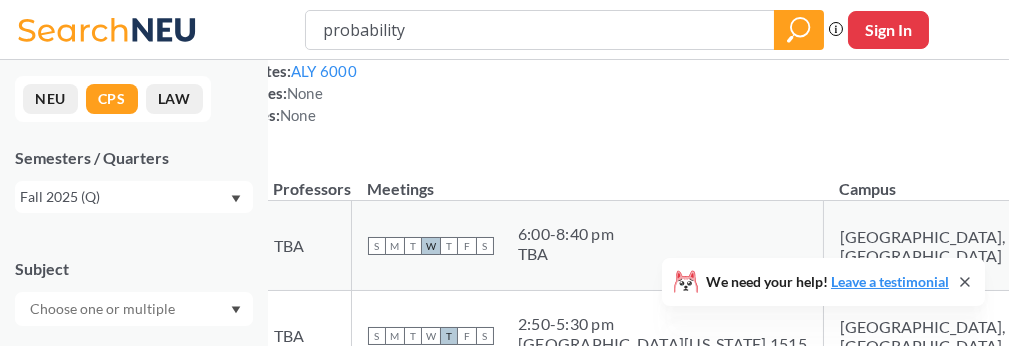 scroll, scrollTop: 434, scrollLeft: 0, axis: vertical 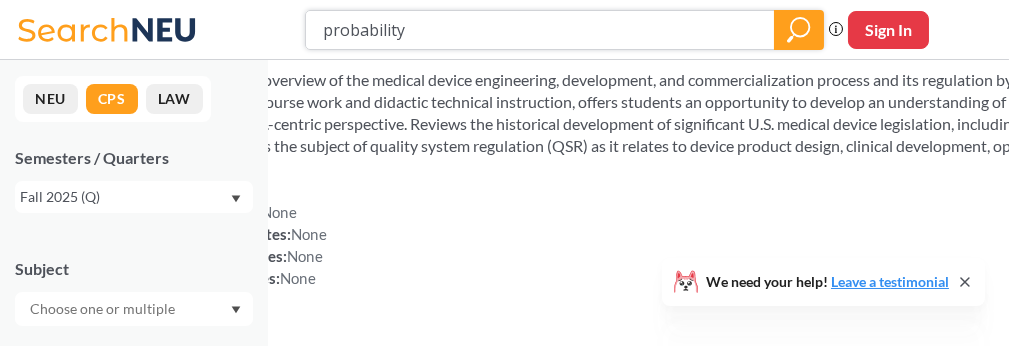 click 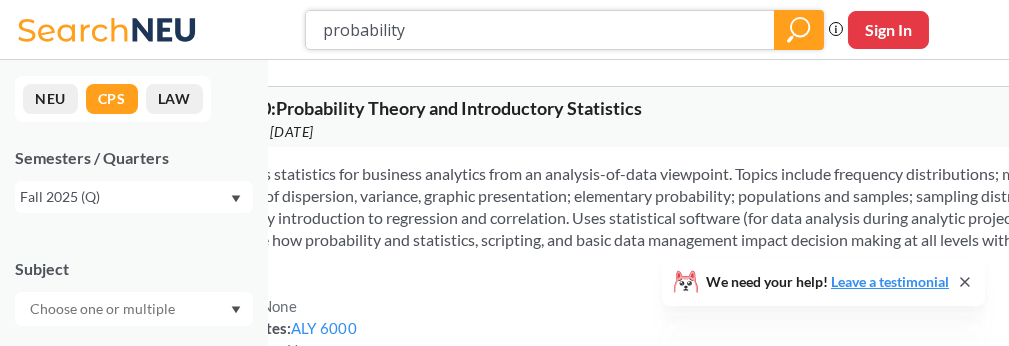 scroll, scrollTop: 93, scrollLeft: 0, axis: vertical 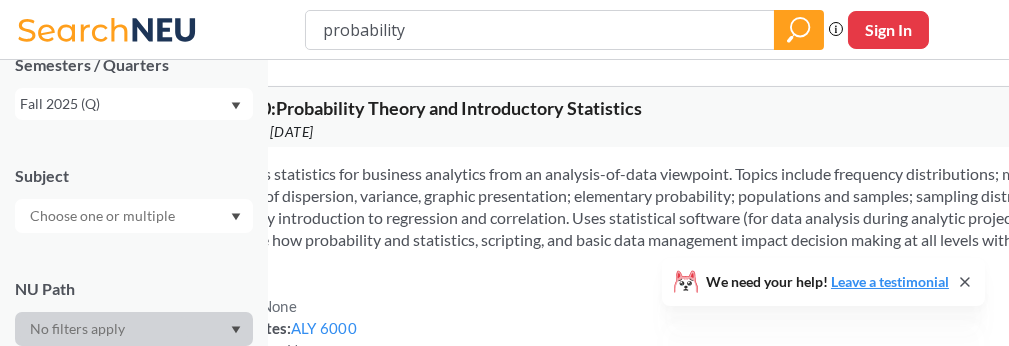 click at bounding box center [134, 216] 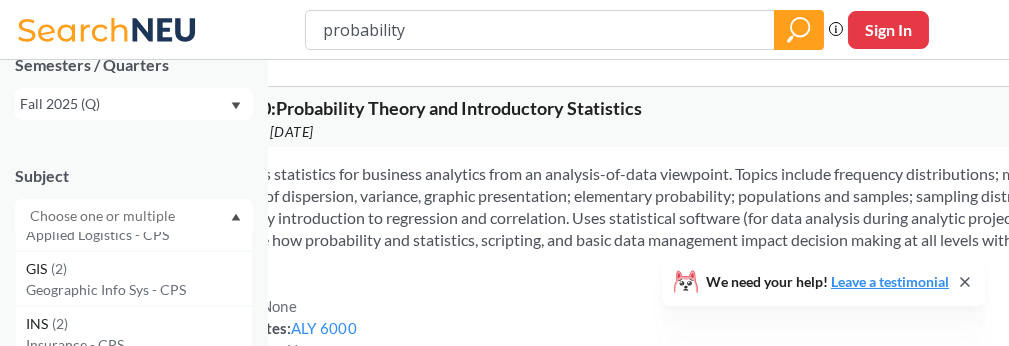 scroll, scrollTop: 1194, scrollLeft: 0, axis: vertical 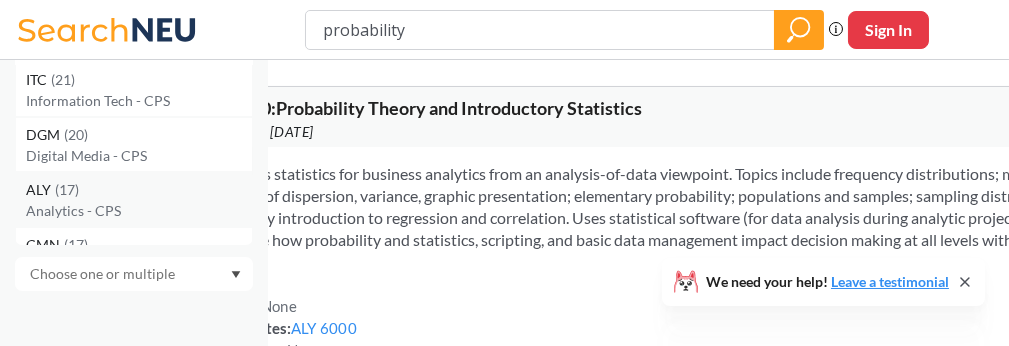 click on "ALY ( 17 )" at bounding box center (139, 190) 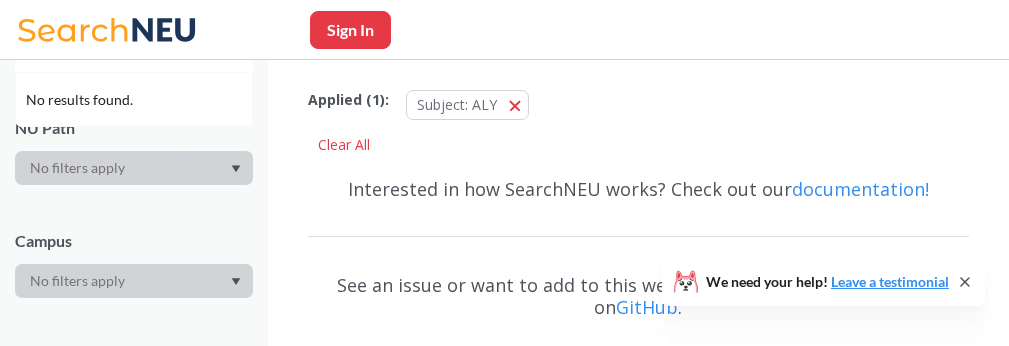 scroll, scrollTop: 0, scrollLeft: 0, axis: both 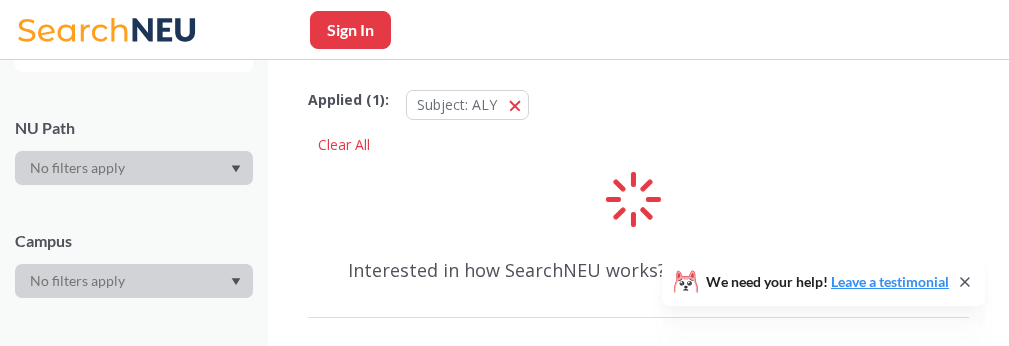 click at bounding box center [134, 168] 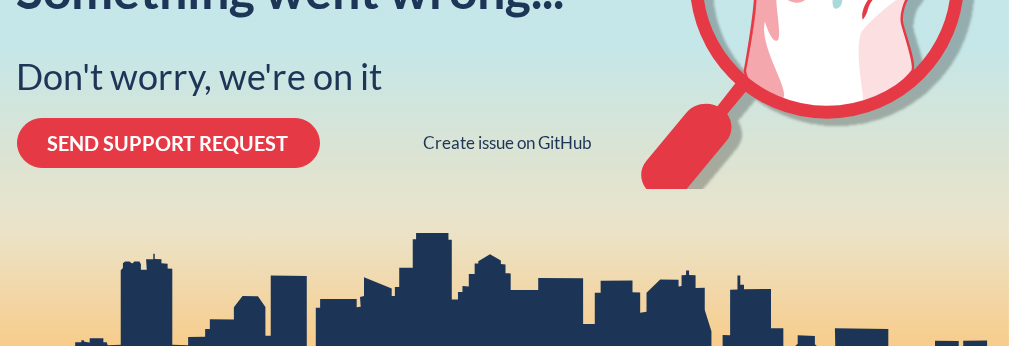 scroll, scrollTop: 403, scrollLeft: 0, axis: vertical 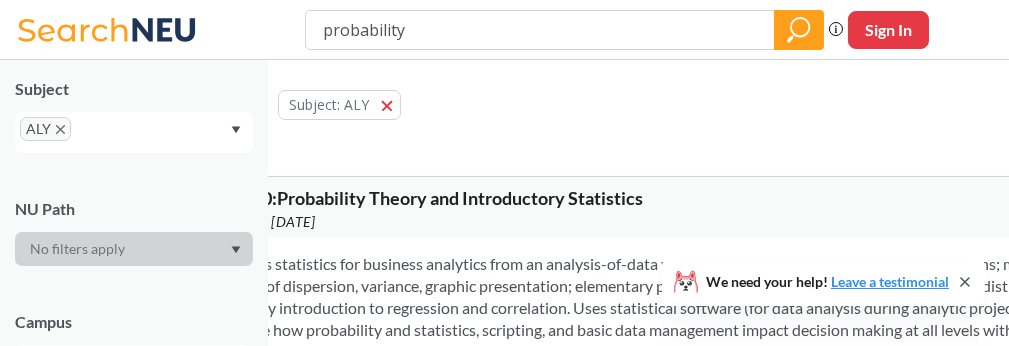 click 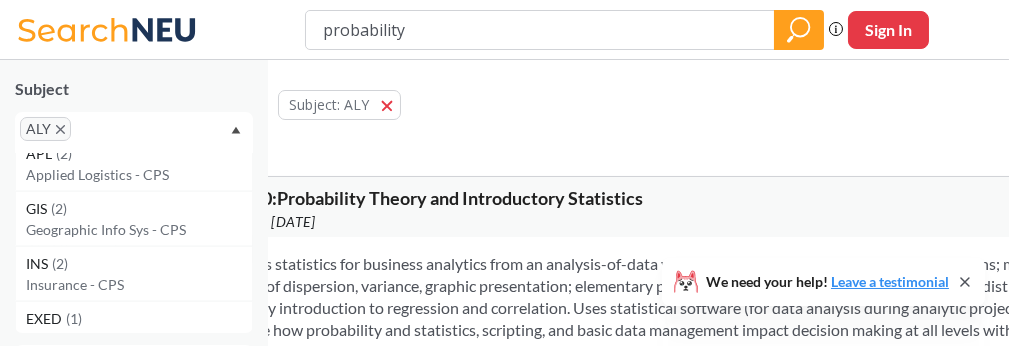 scroll, scrollTop: 1139, scrollLeft: 0, axis: vertical 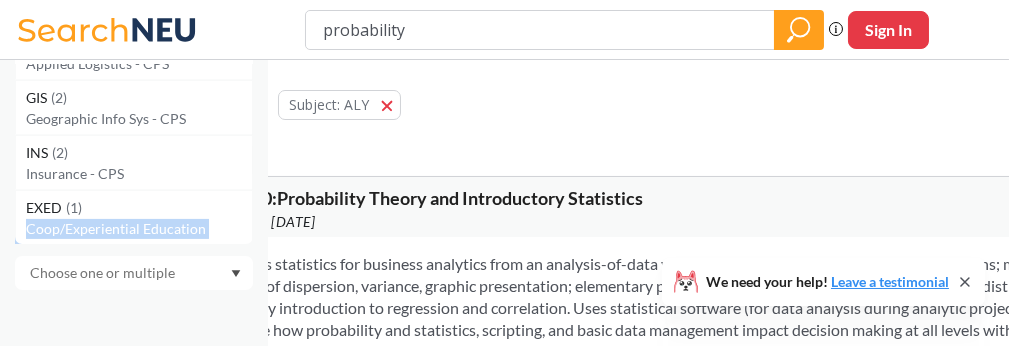 drag, startPoint x: 184, startPoint y: 205, endPoint x: 149, endPoint y: 277, distance: 80.05623 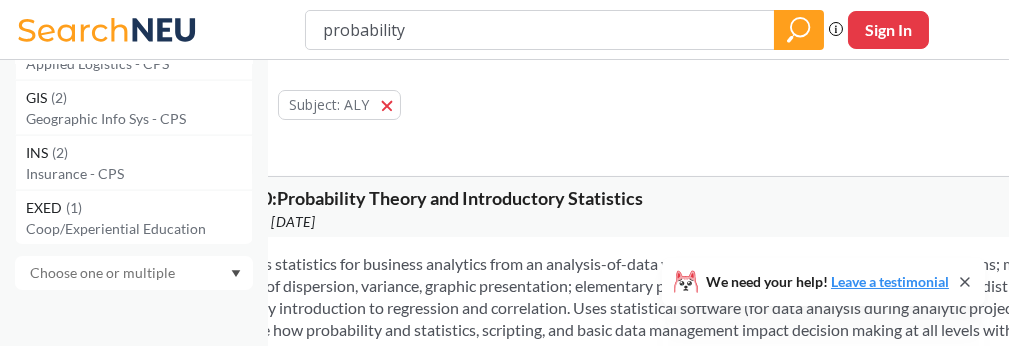 scroll, scrollTop: 0, scrollLeft: 0, axis: both 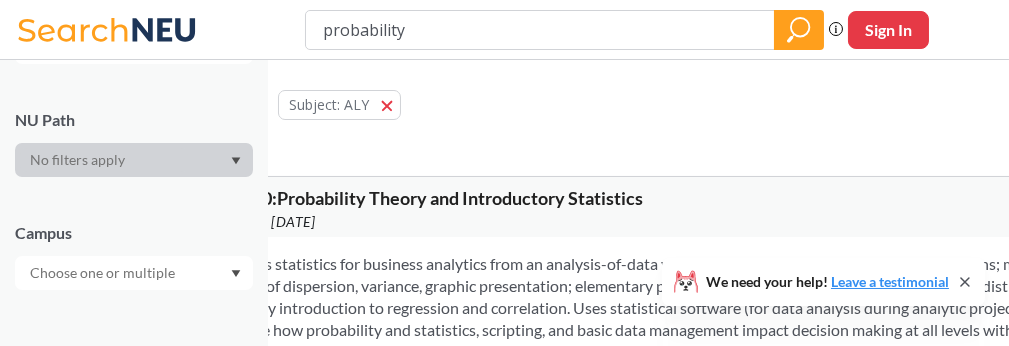 click at bounding box center [104, 273] 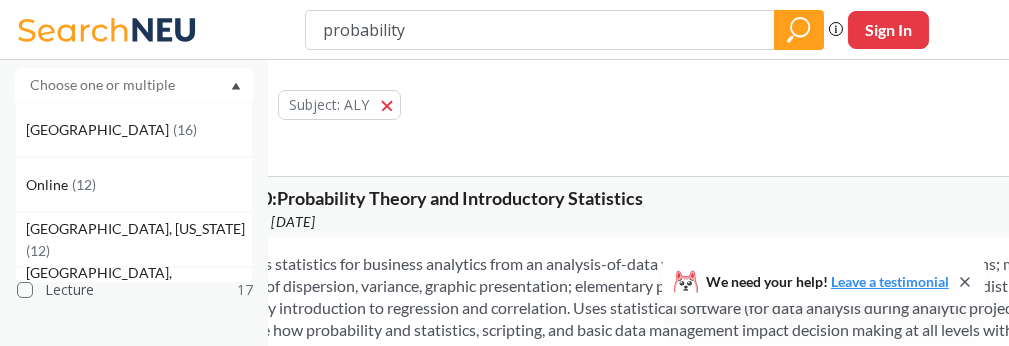 scroll, scrollTop: 458, scrollLeft: 0, axis: vertical 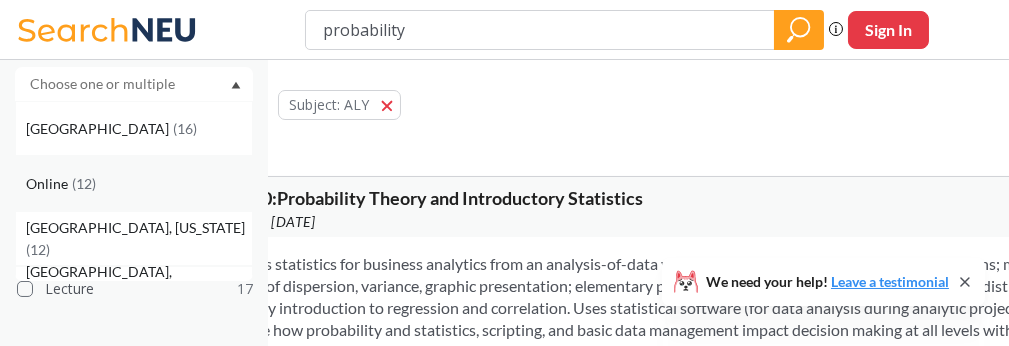 click on "( 12 )" at bounding box center (84, 183) 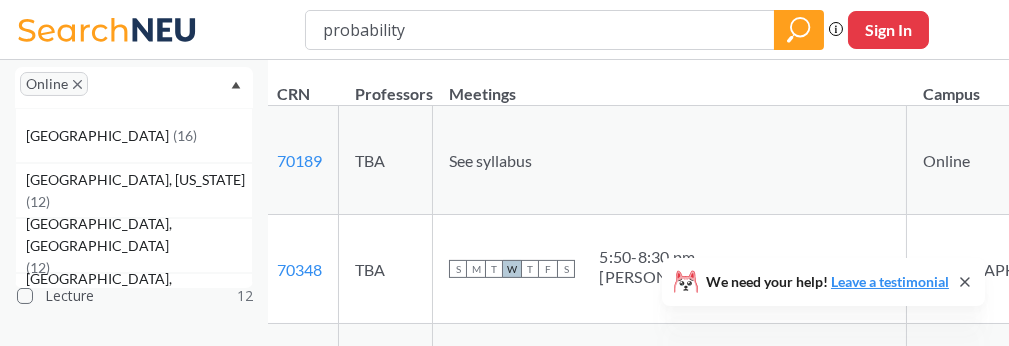 scroll, scrollTop: 1241, scrollLeft: 0, axis: vertical 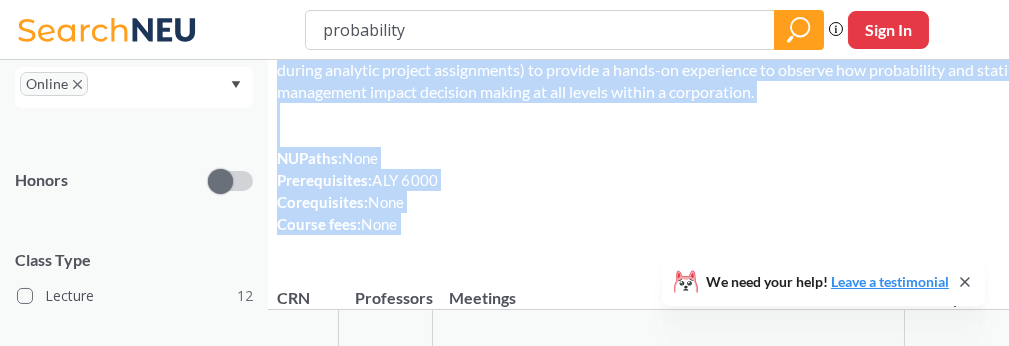 drag, startPoint x: 876, startPoint y: 166, endPoint x: 1027, endPoint y: 223, distance: 161.40013 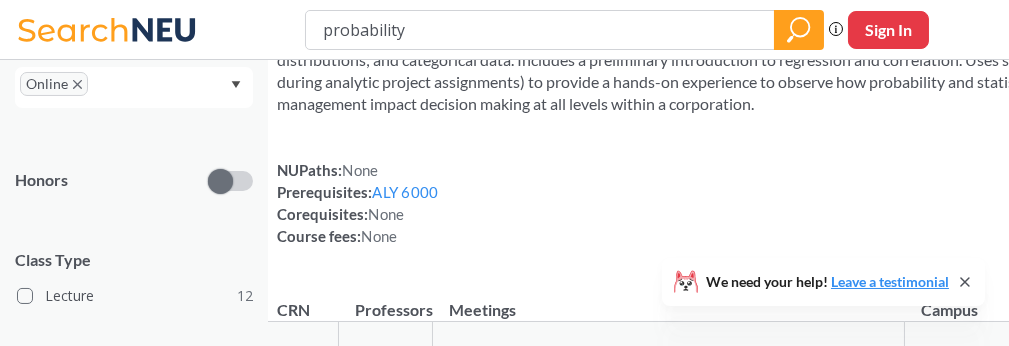 scroll, scrollTop: 246, scrollLeft: 0, axis: vertical 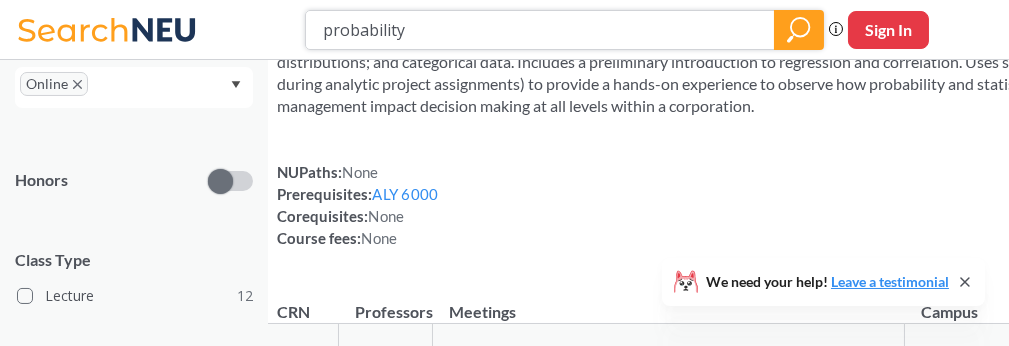 click on "probability" at bounding box center (540, 30) 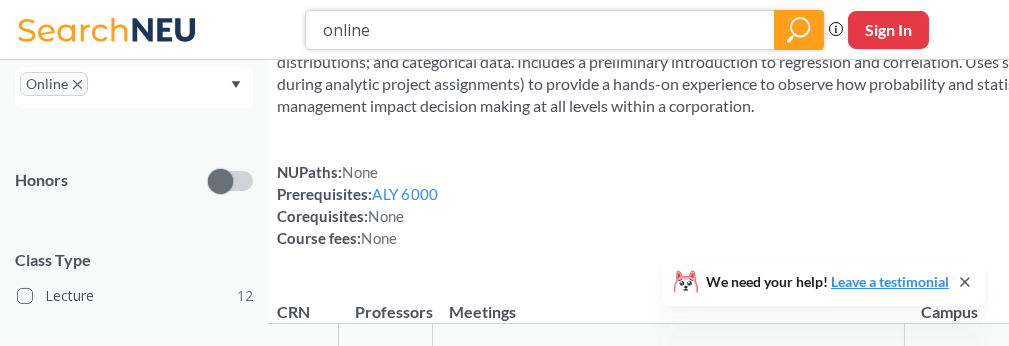 type on "online" 